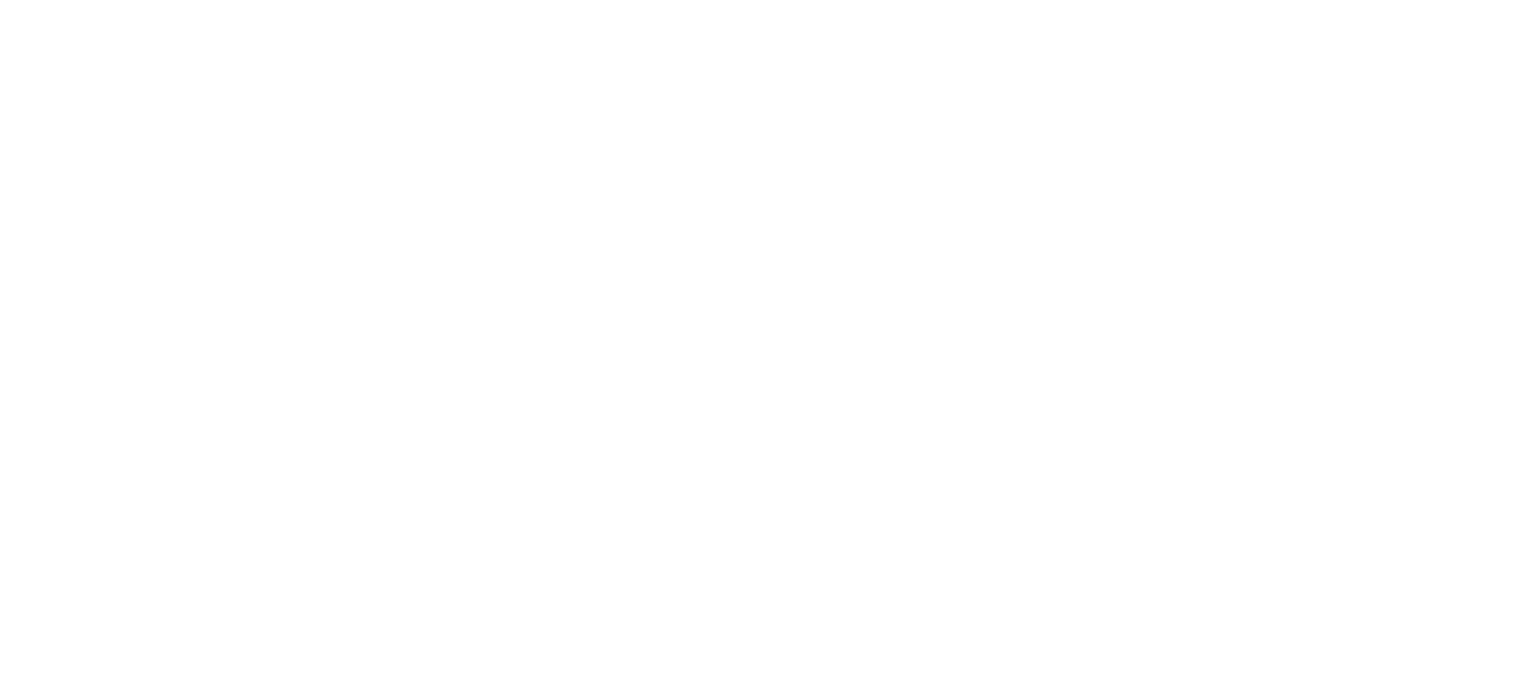 scroll, scrollTop: 0, scrollLeft: 0, axis: both 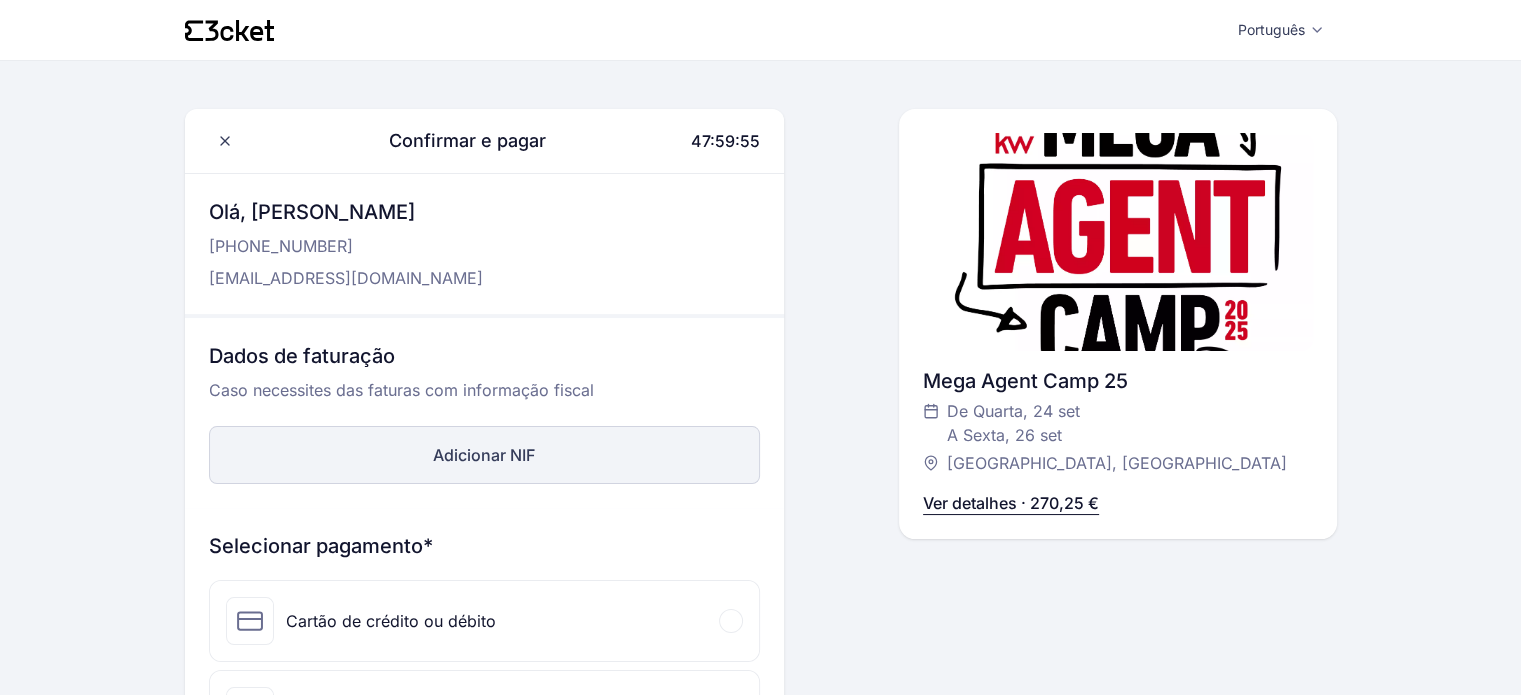 click on "Adicionar NIF" at bounding box center [484, 455] 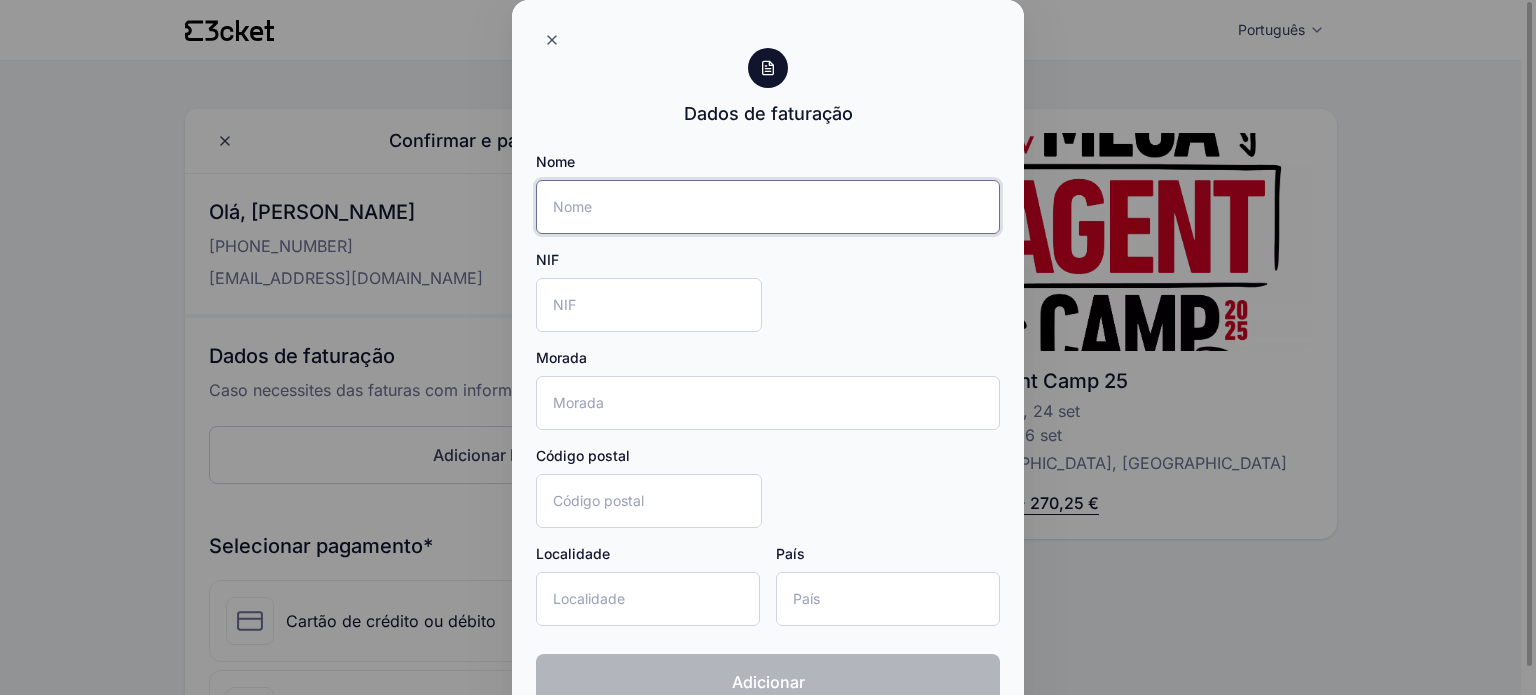 click on "Nome" at bounding box center (768, 207) 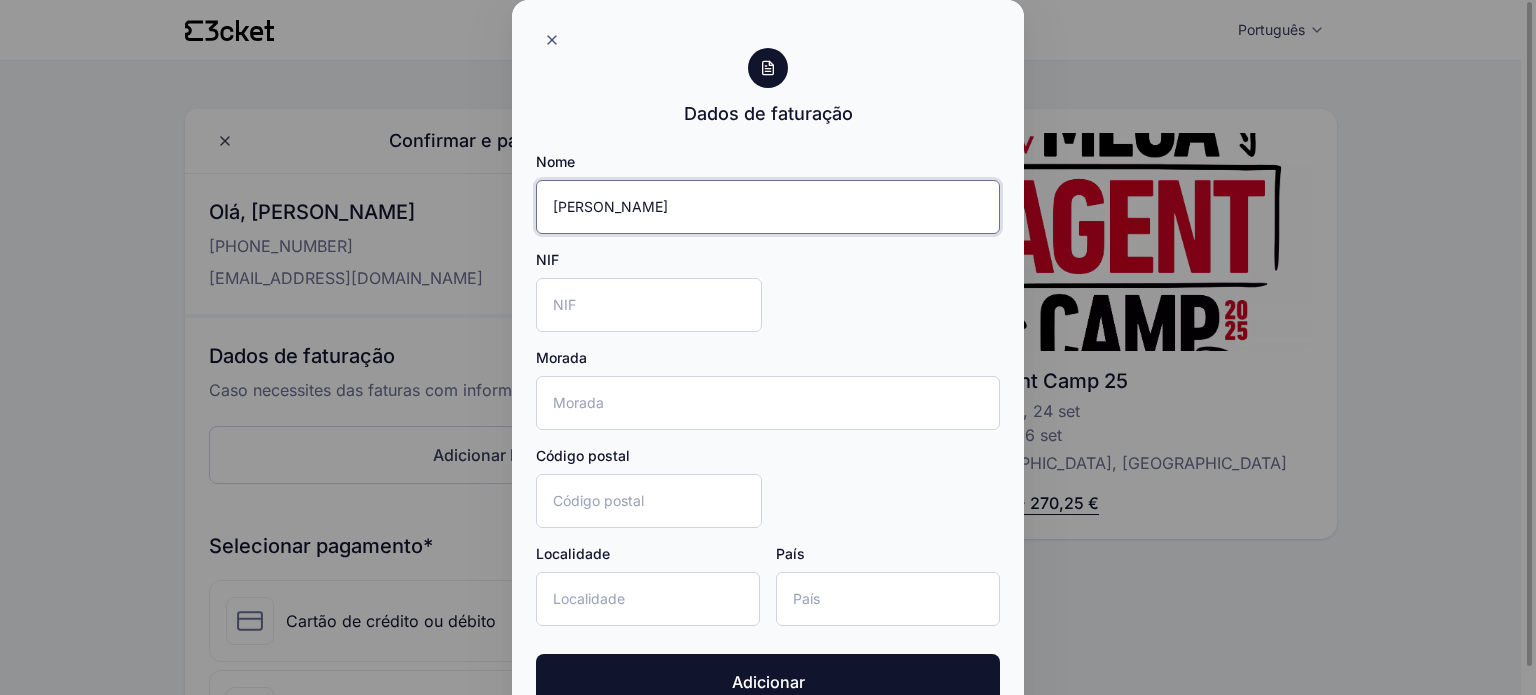 type on "Célia Maria Lopes de Sousa" 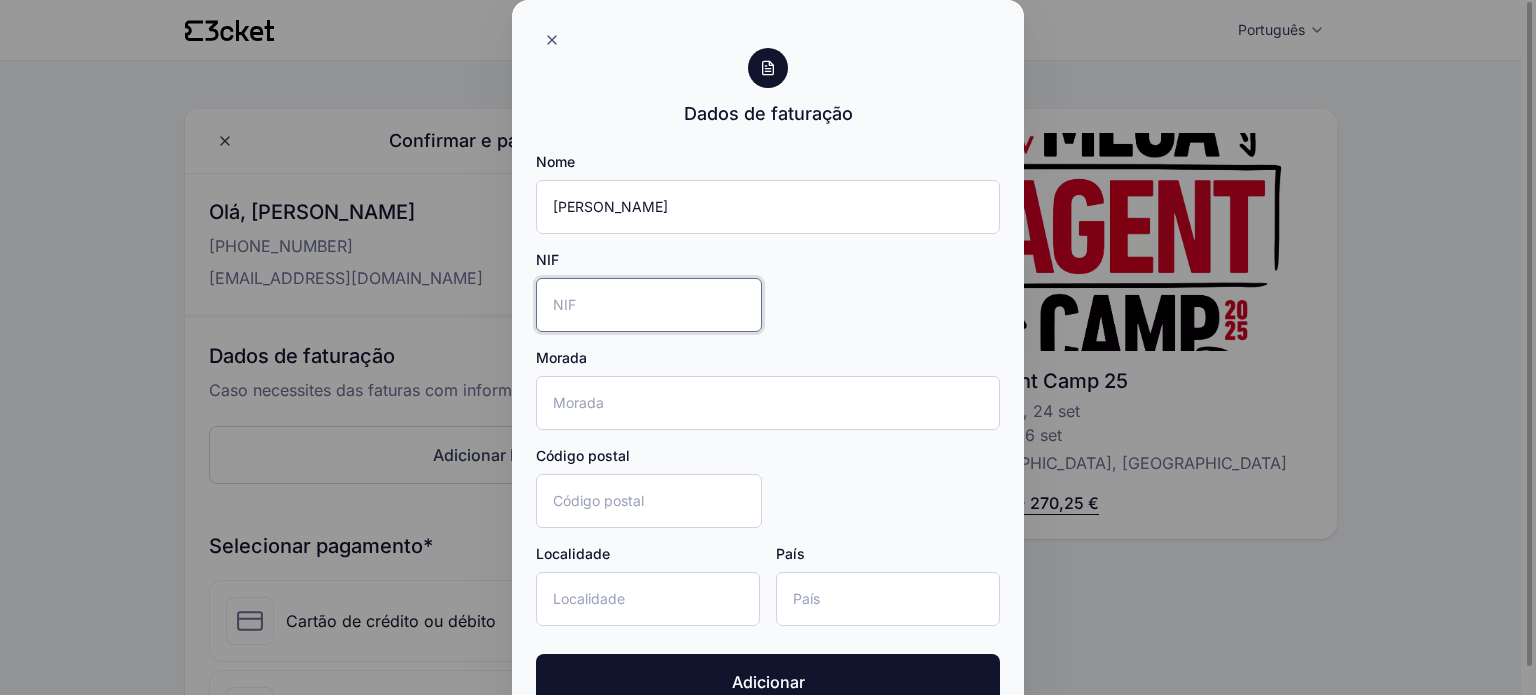 click on "NIF" at bounding box center (649, 305) 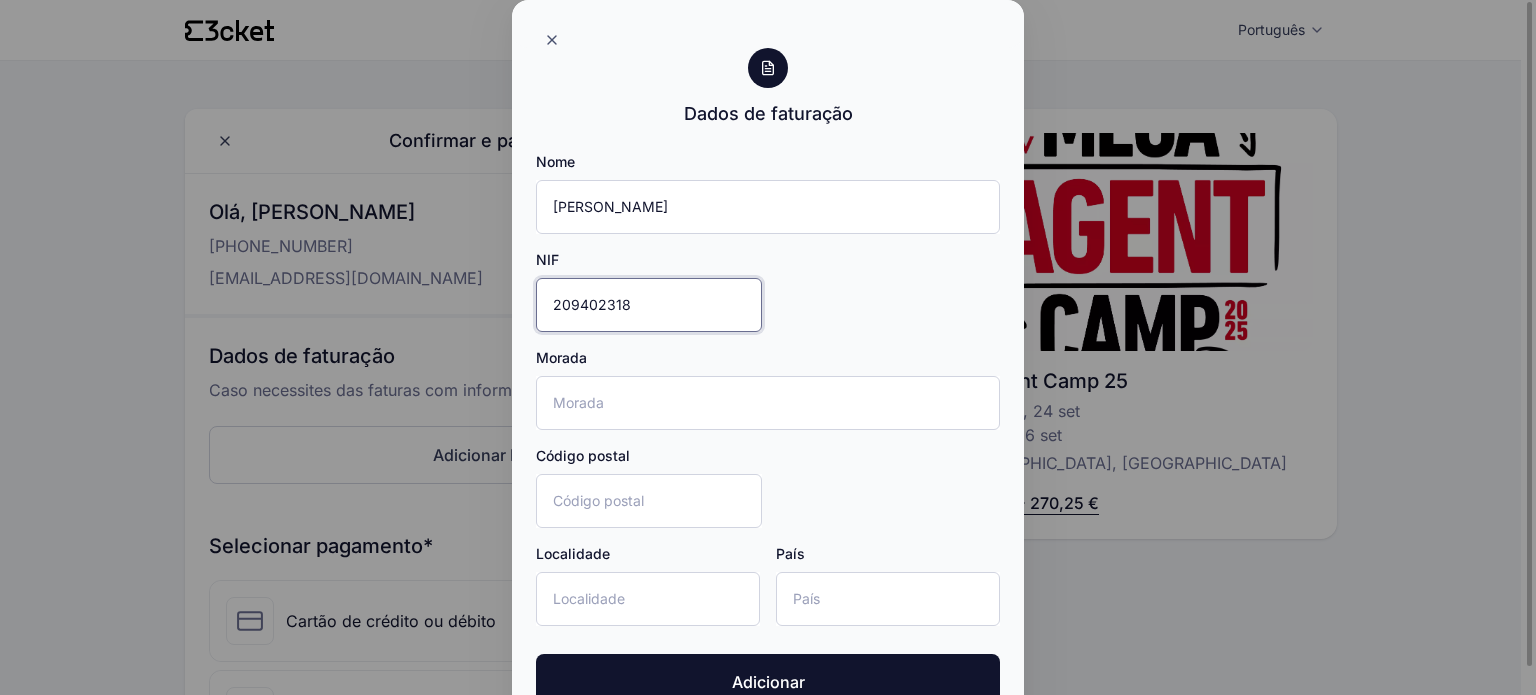type on "209402318" 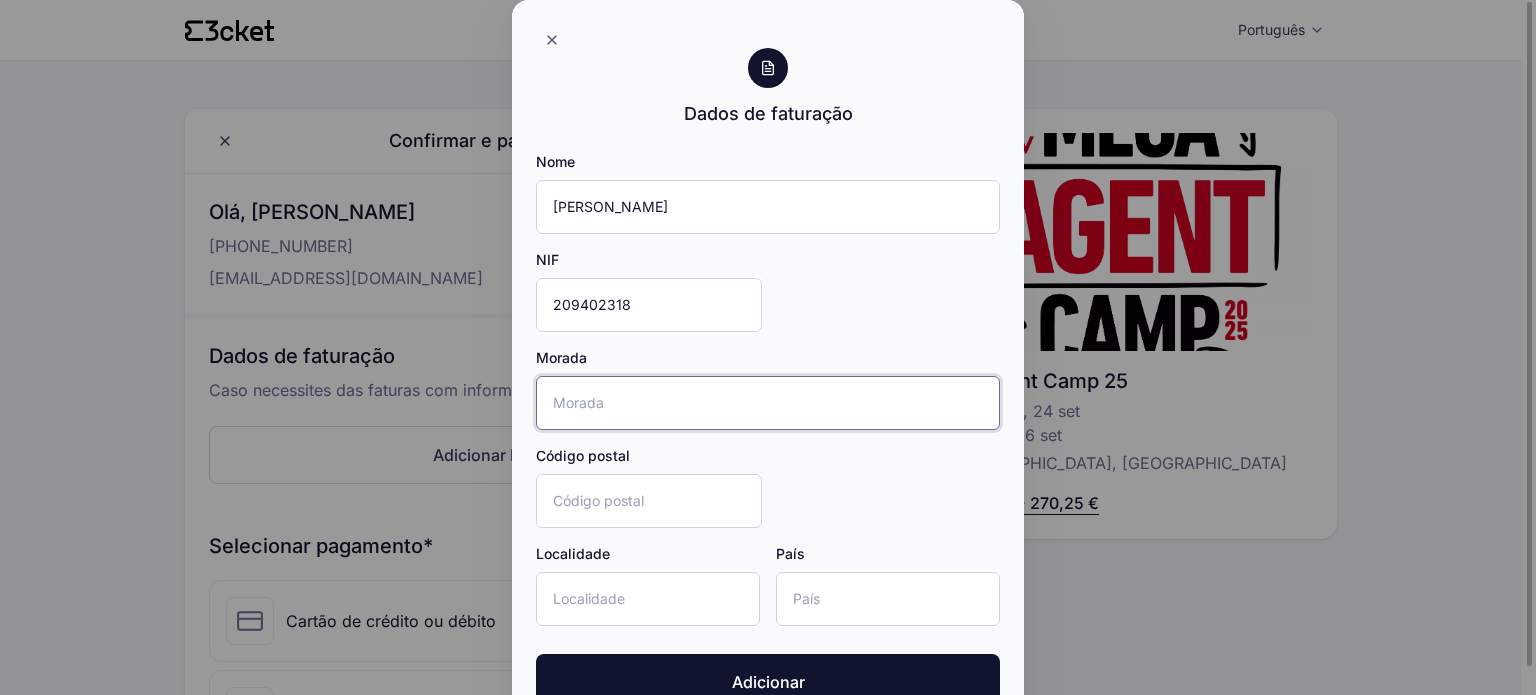 click on "Morada" at bounding box center [768, 403] 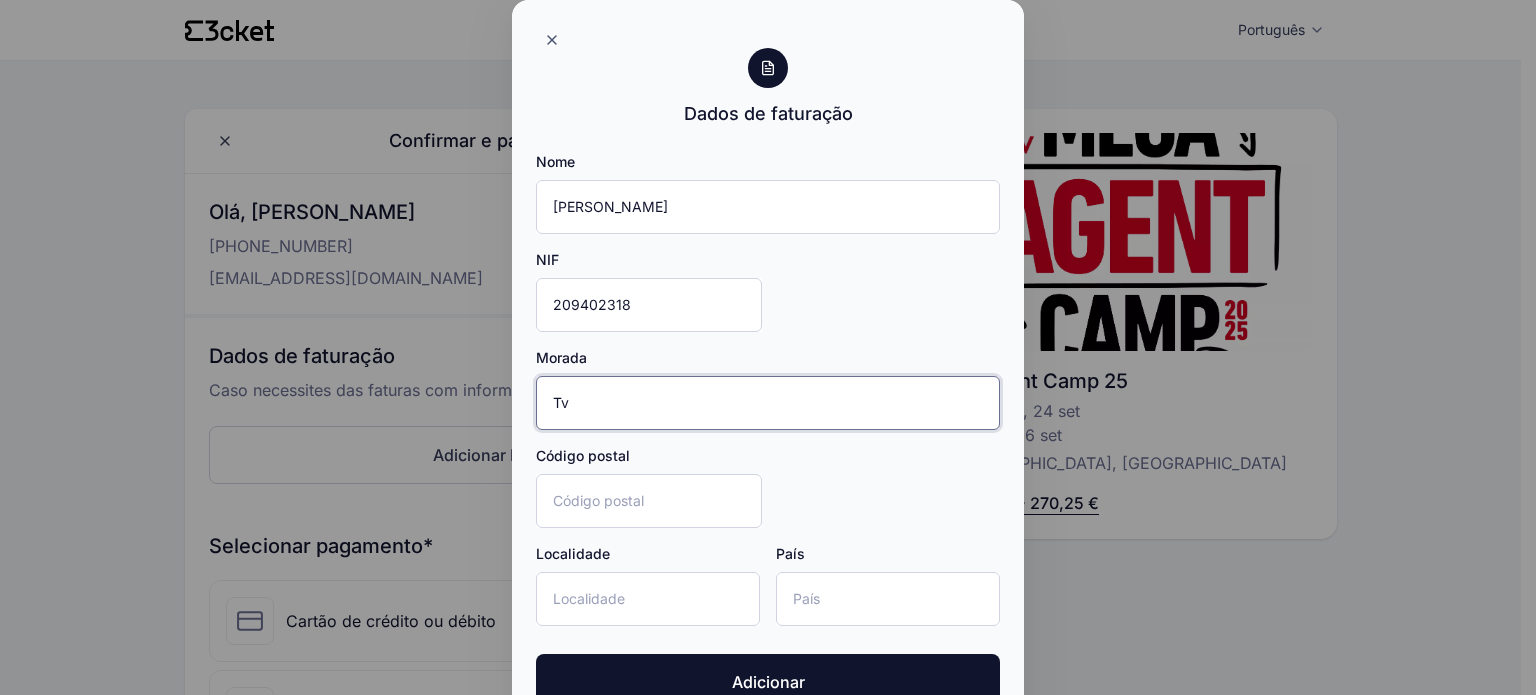 type on "Tv. das Agras, 510 - B" 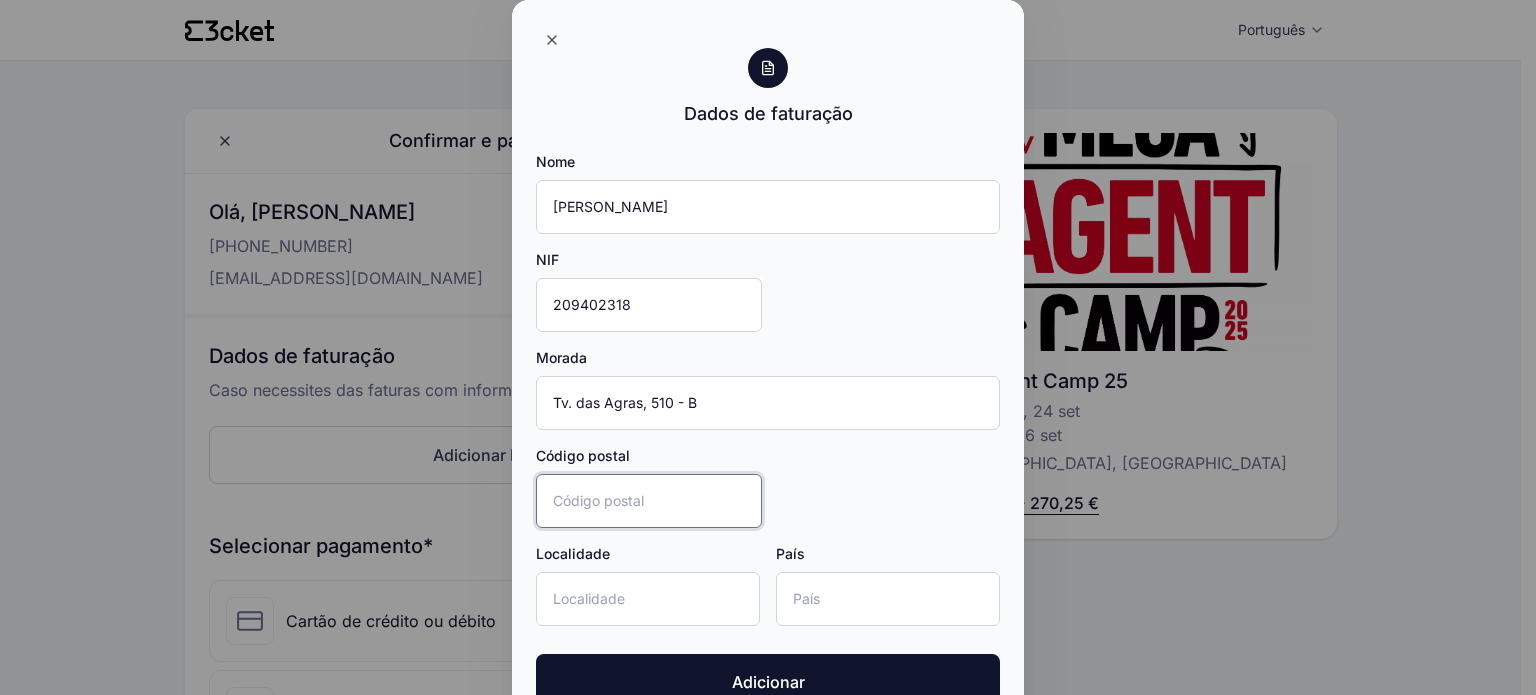 type on "4485-336" 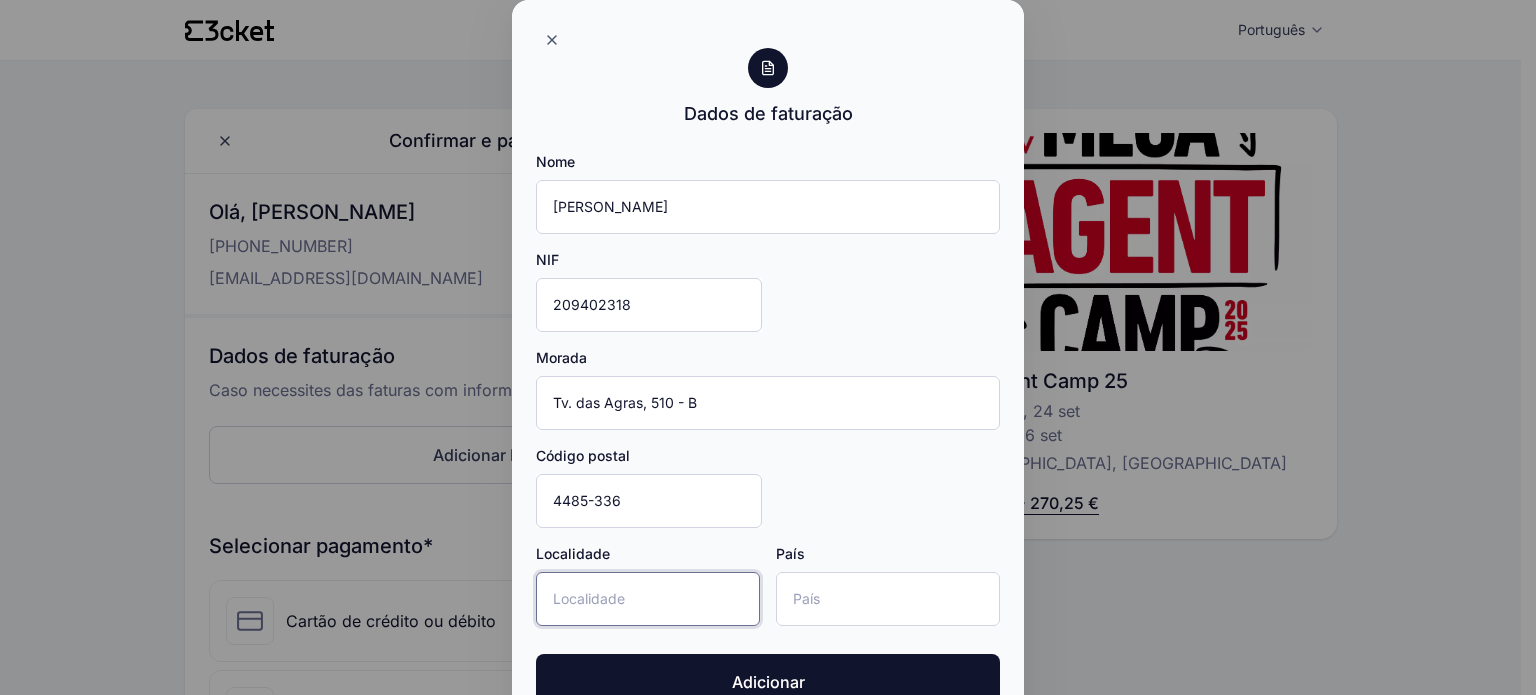 type on "Labruge" 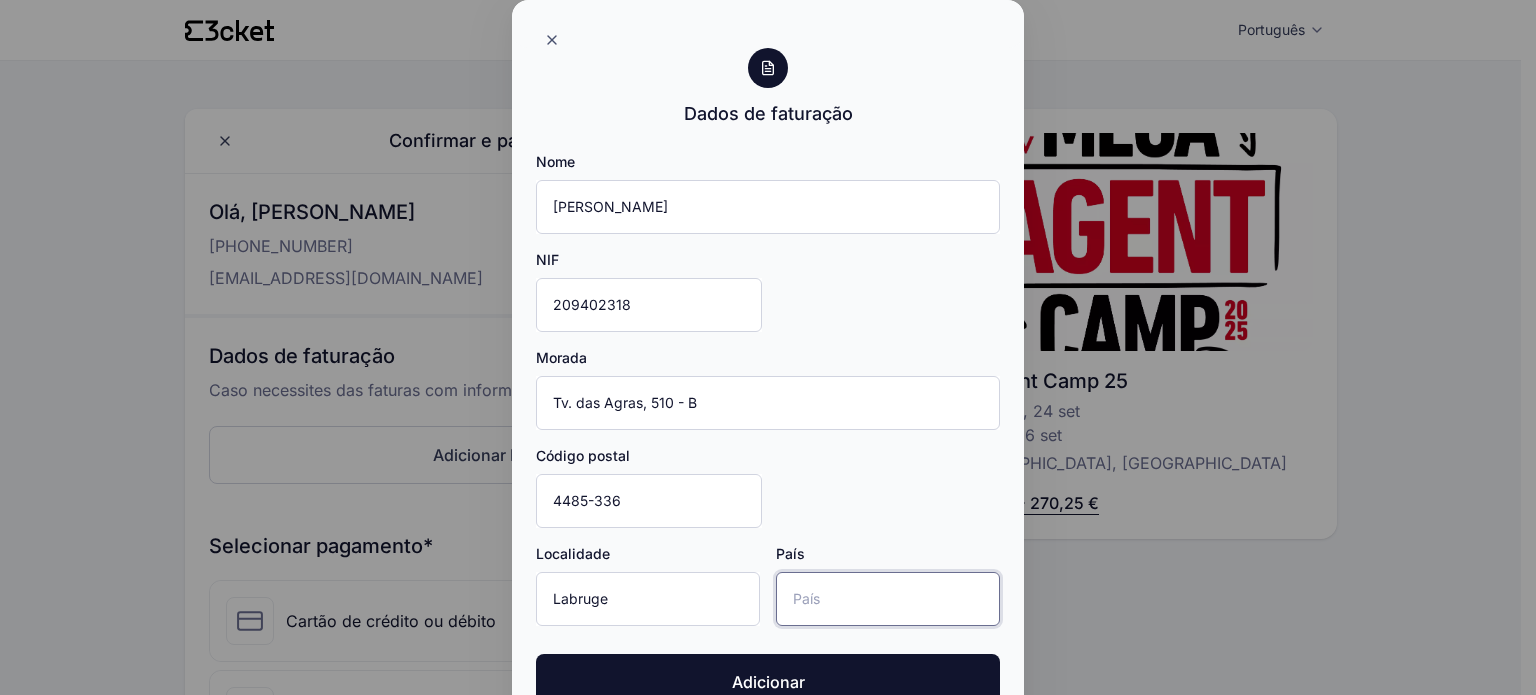 type on "Portugal" 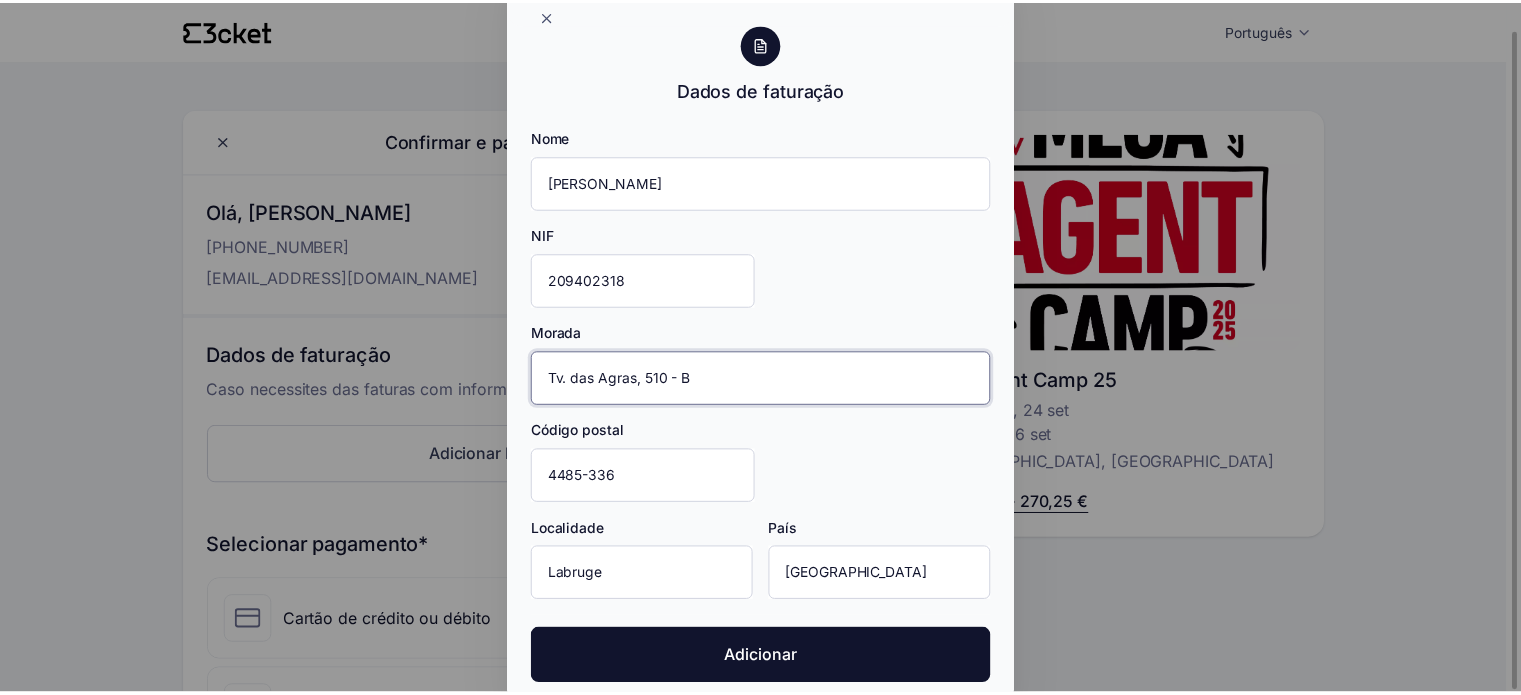 scroll, scrollTop: 36, scrollLeft: 0, axis: vertical 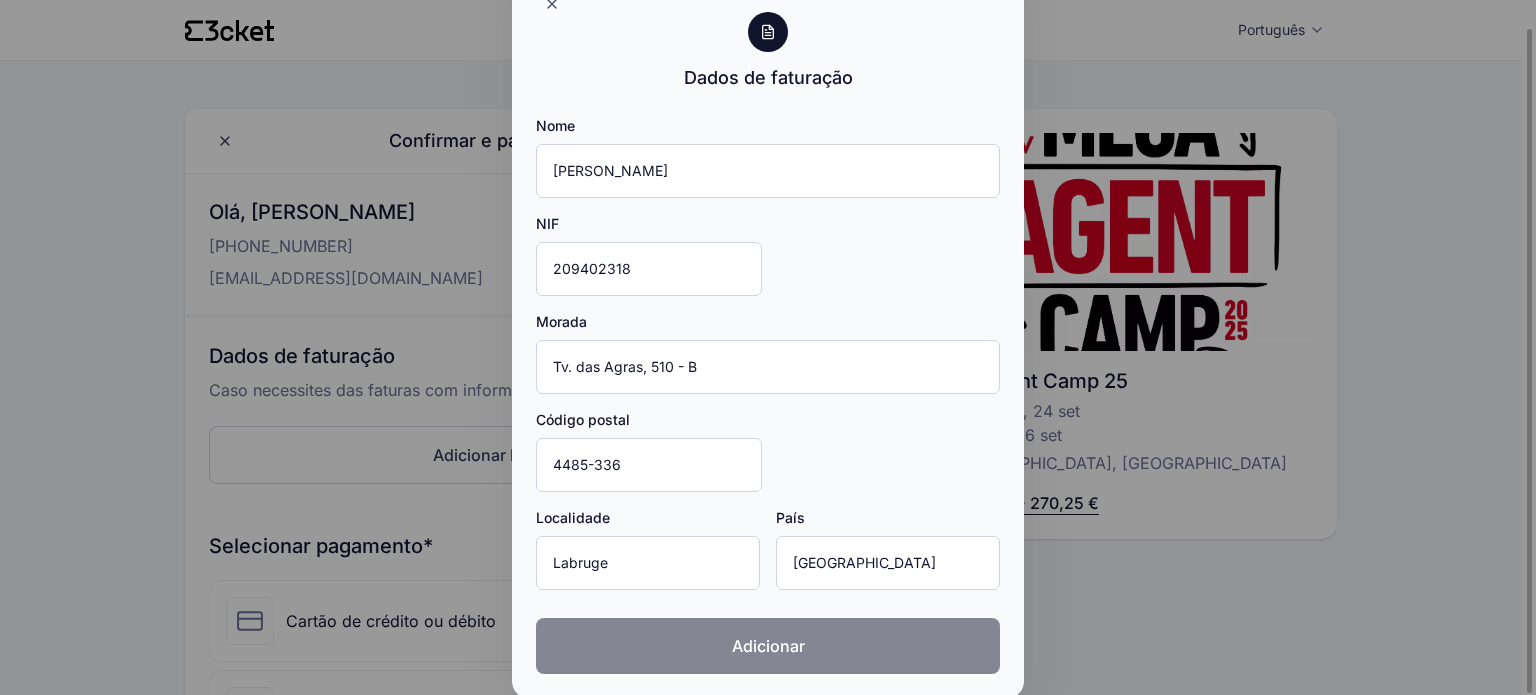click on "Adicionar" 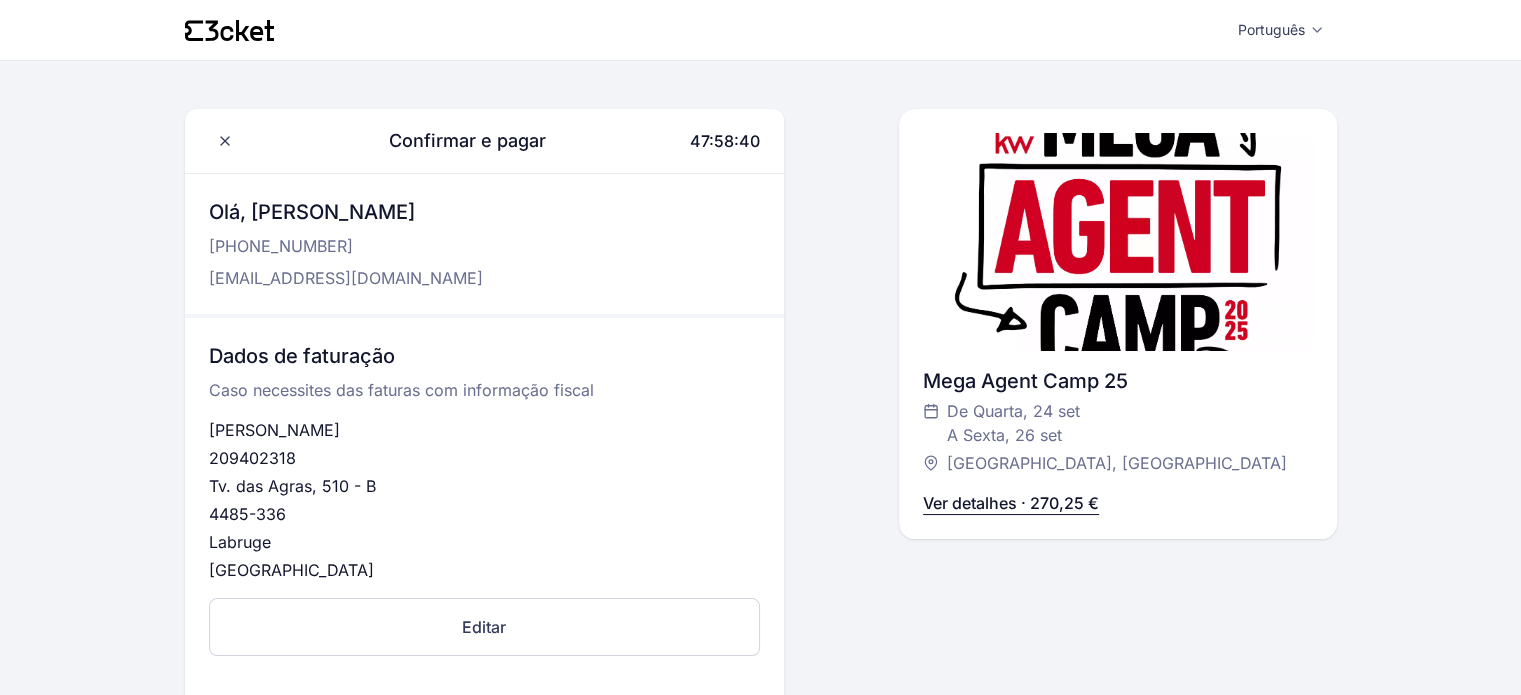 scroll, scrollTop: 734, scrollLeft: 0, axis: vertical 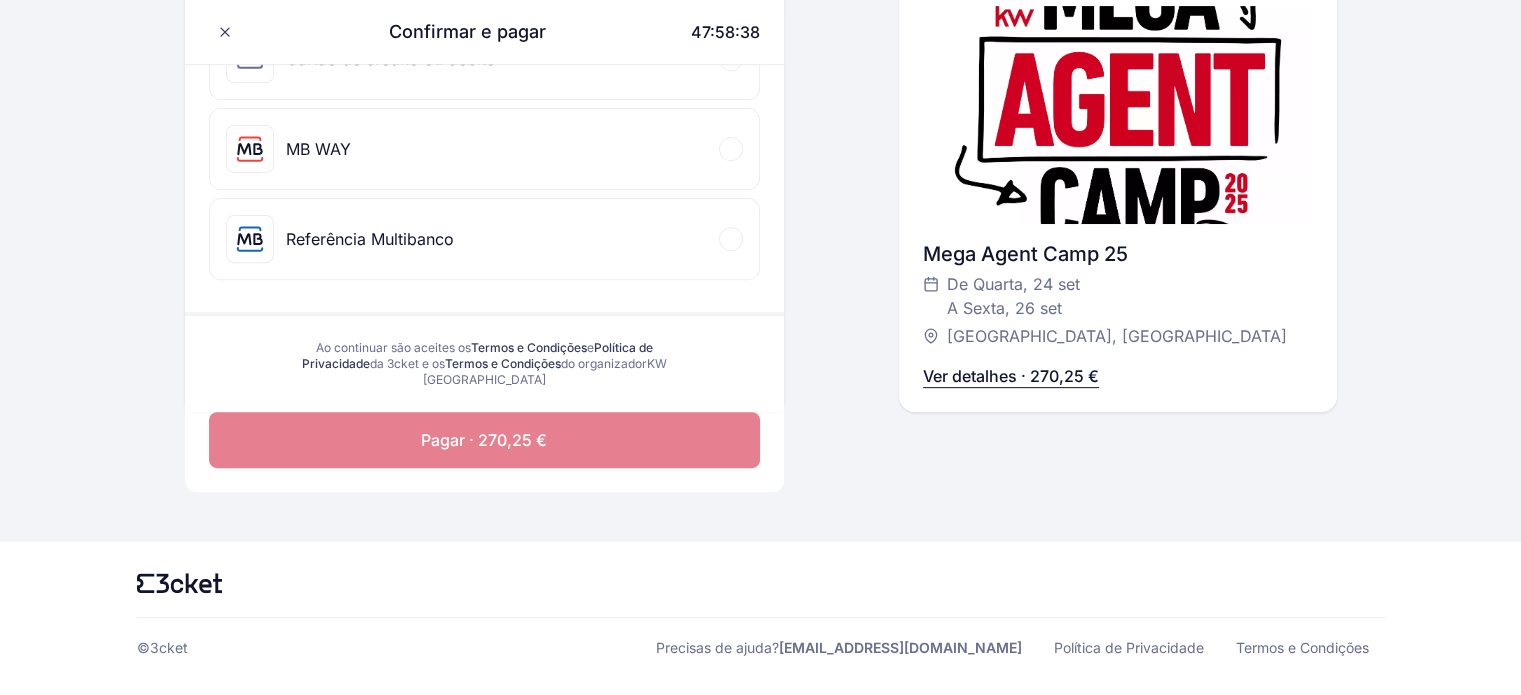 click on "MB WAY" at bounding box center [484, 149] 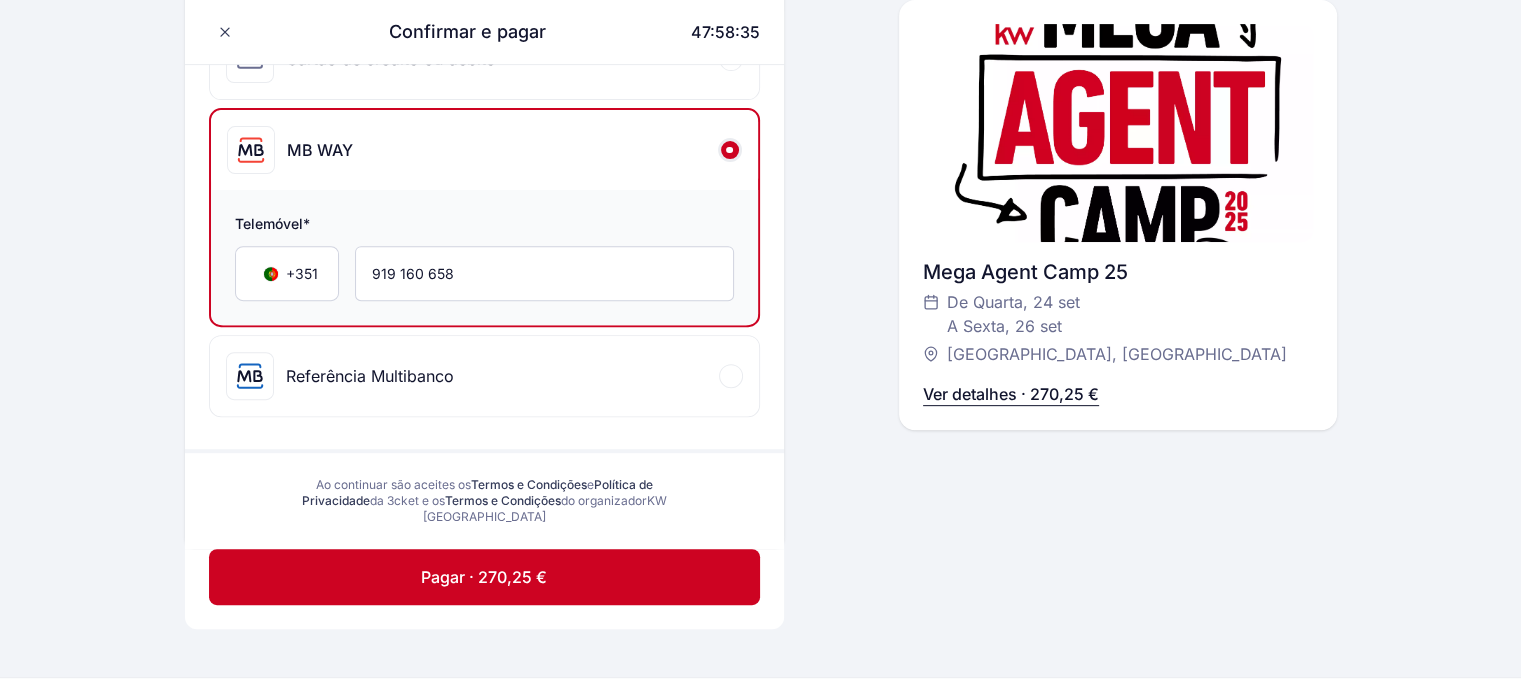 drag, startPoint x: 455, startPoint y: 568, endPoint x: 1157, endPoint y: 607, distance: 703.0825 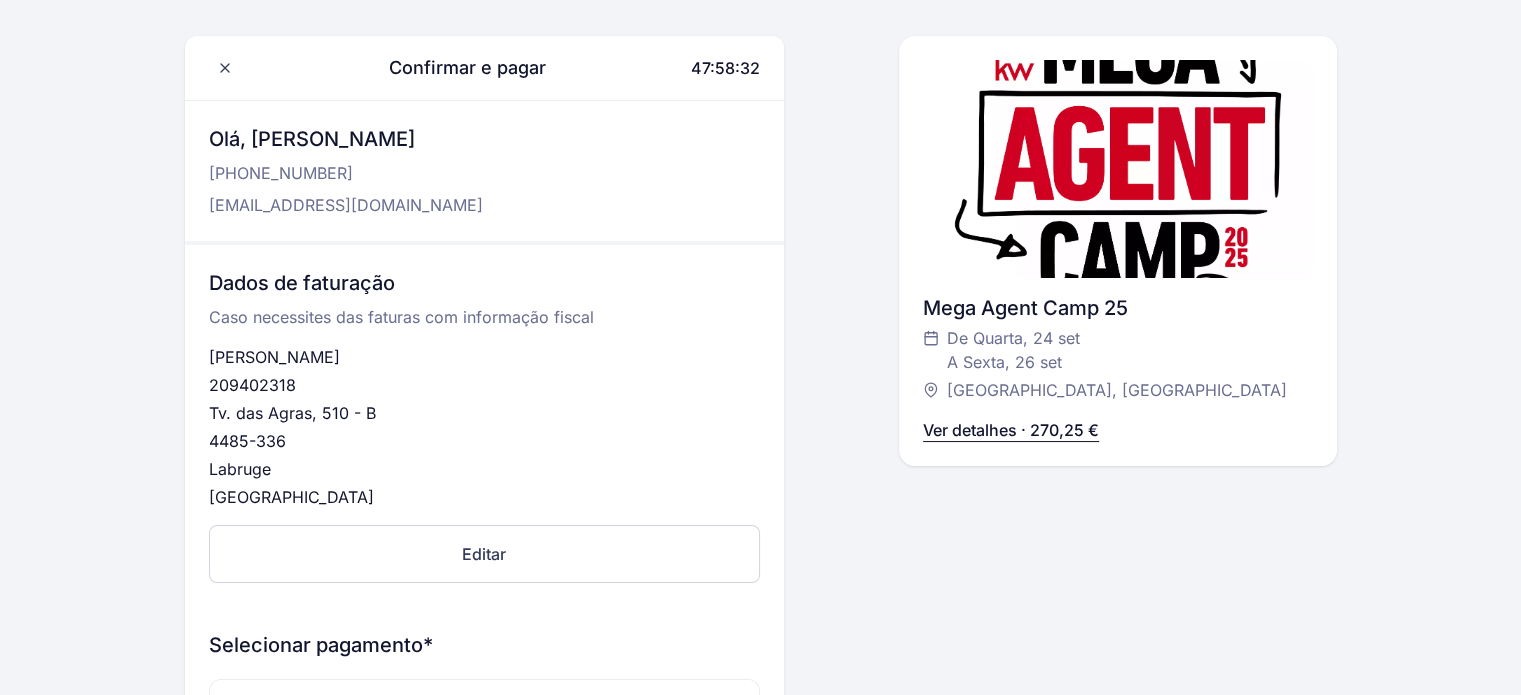 scroll, scrollTop: 62, scrollLeft: 0, axis: vertical 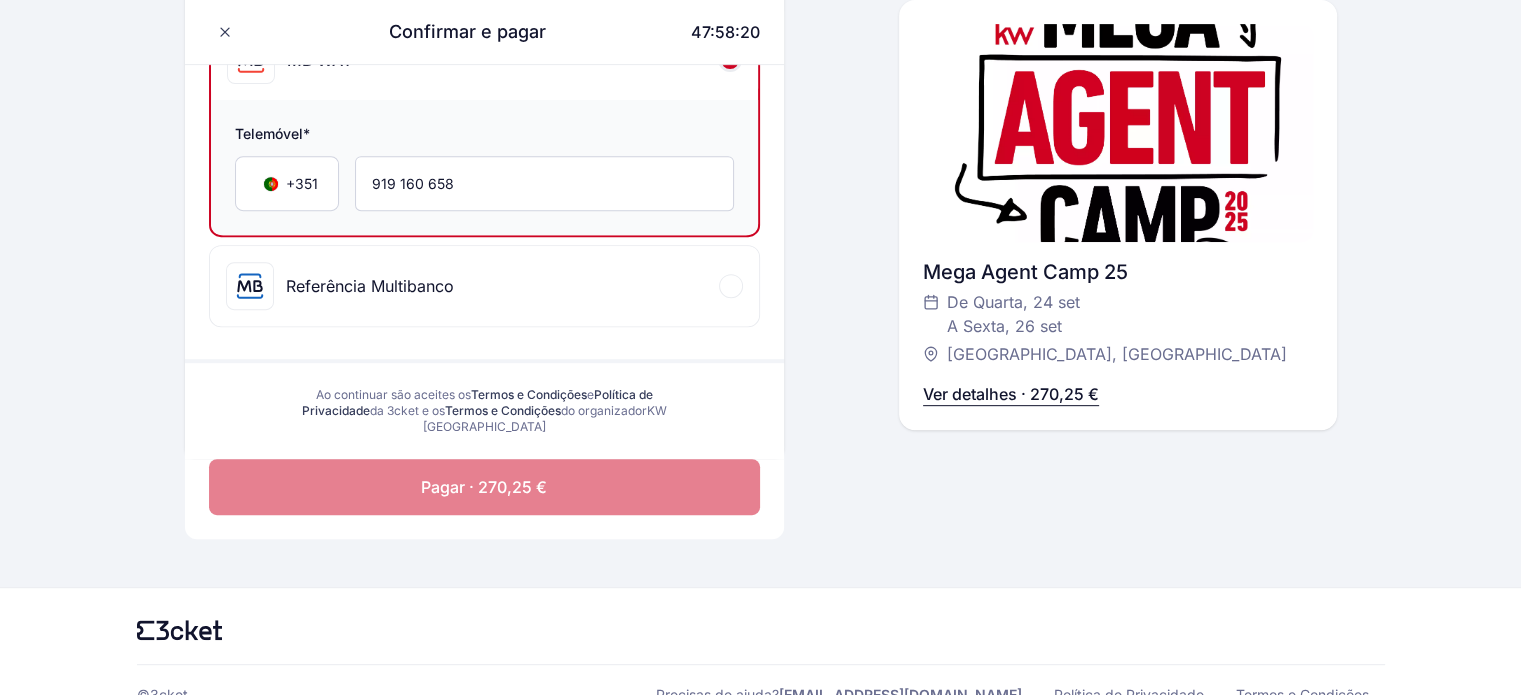 click on "Pagar · 270,25 €" 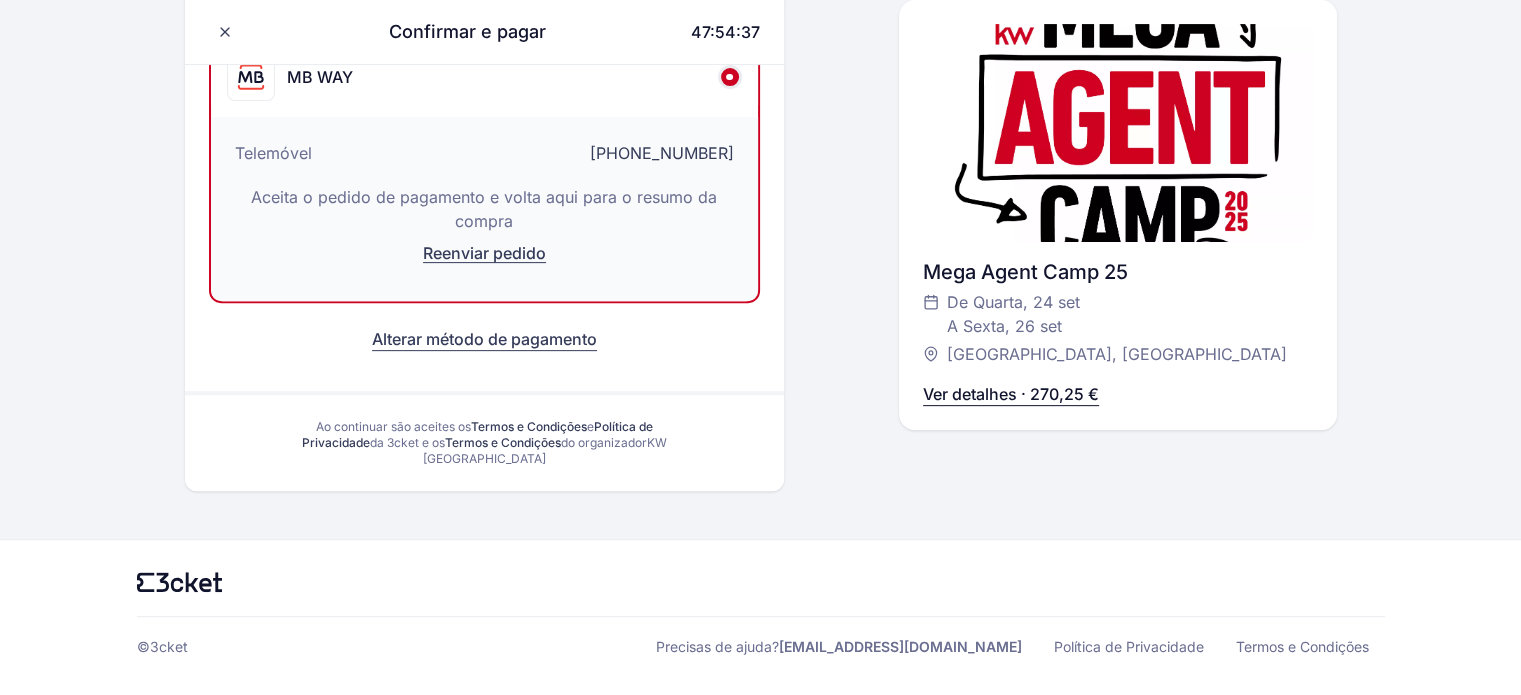scroll, scrollTop: 0, scrollLeft: 0, axis: both 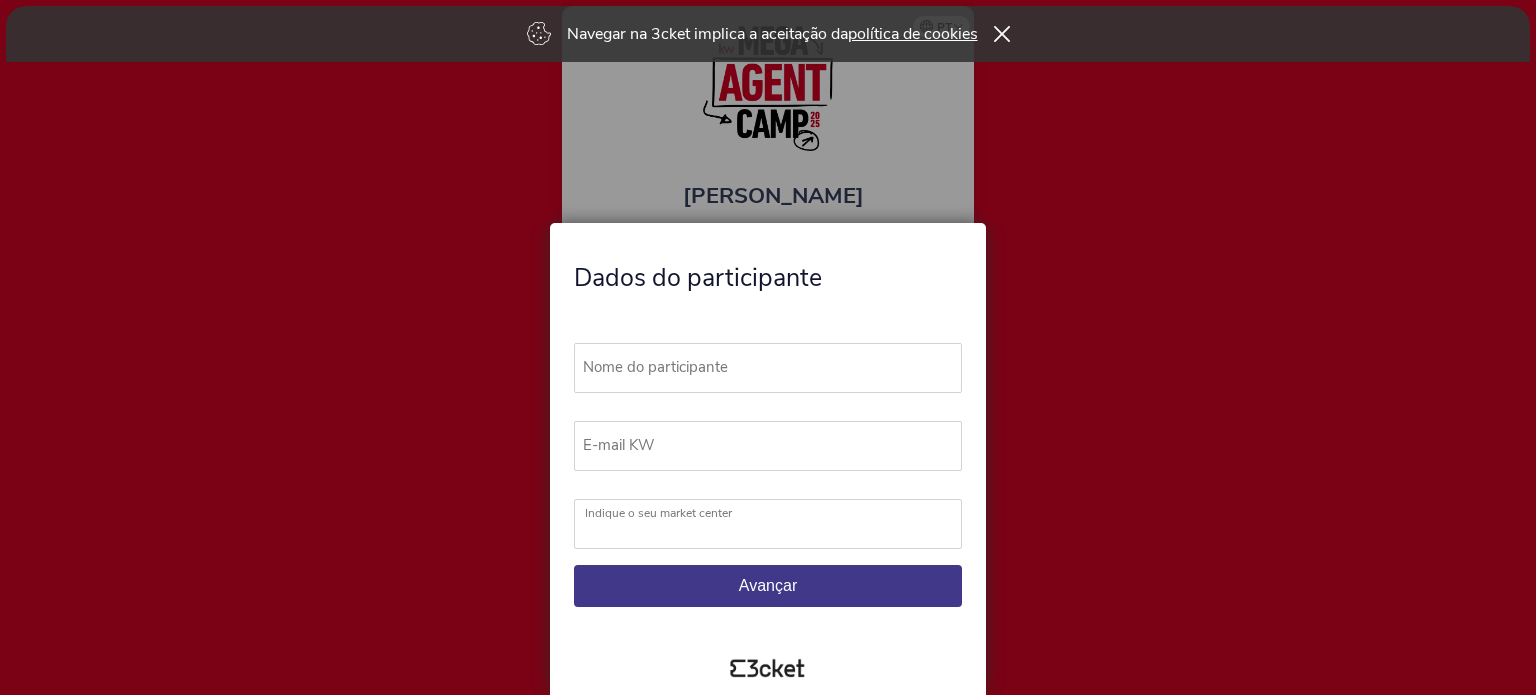 click on "Nome do participante" at bounding box center (777, 367) 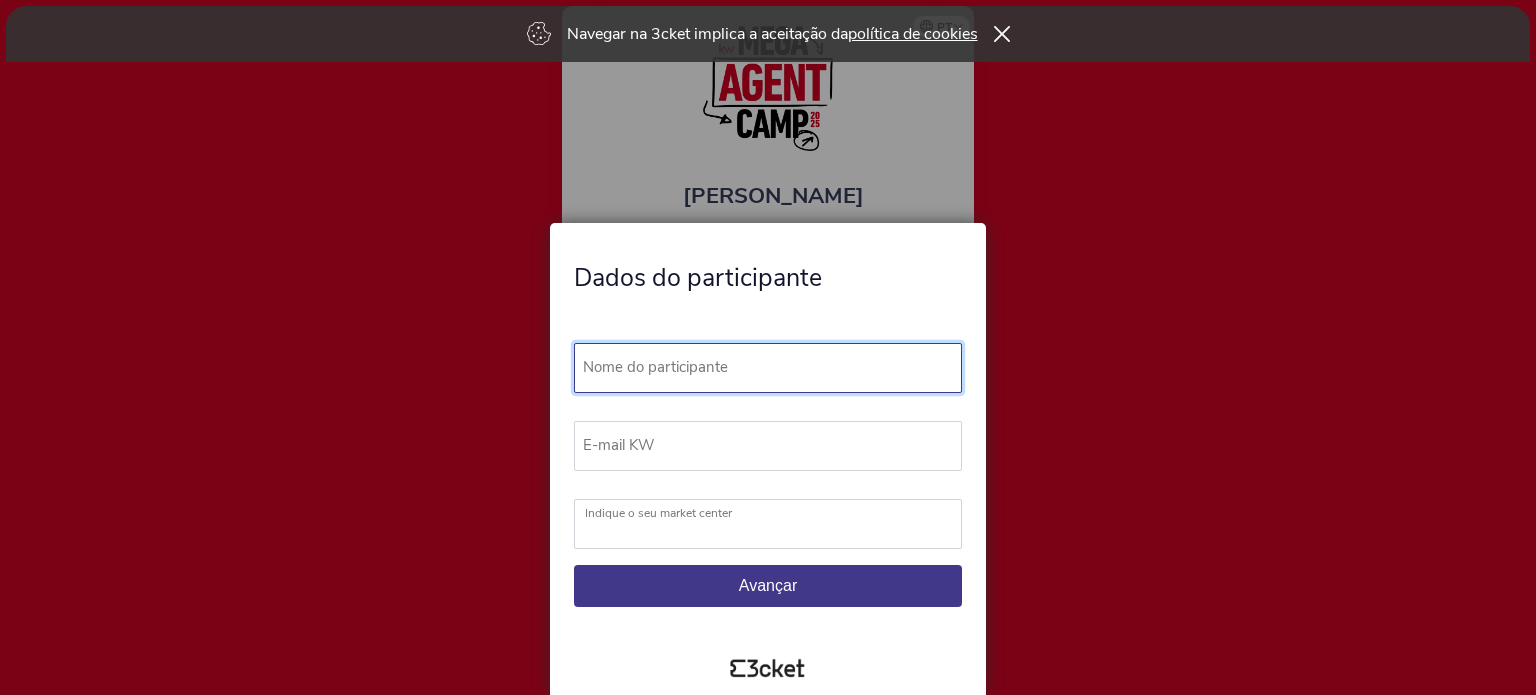 click on "Nome do participante" at bounding box center (768, 368) 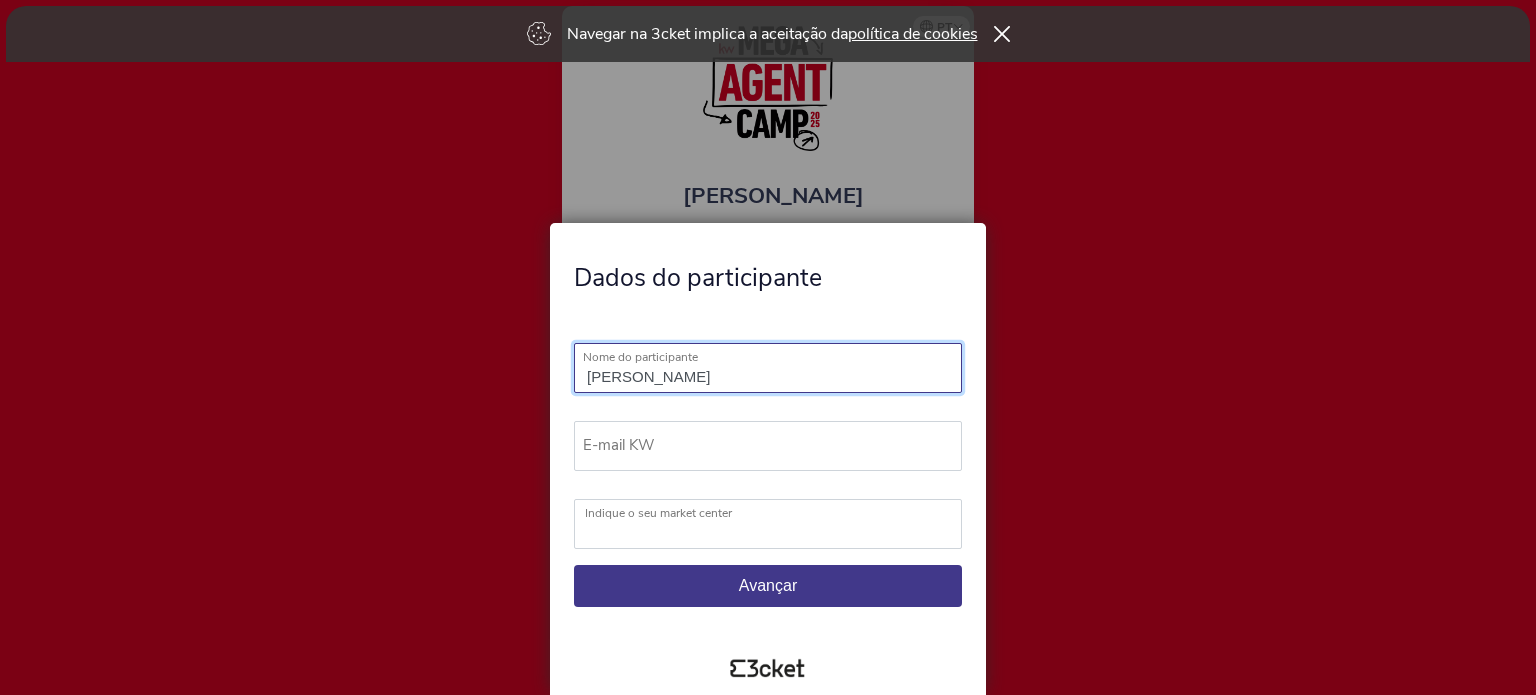 type on "[PERSON_NAME]" 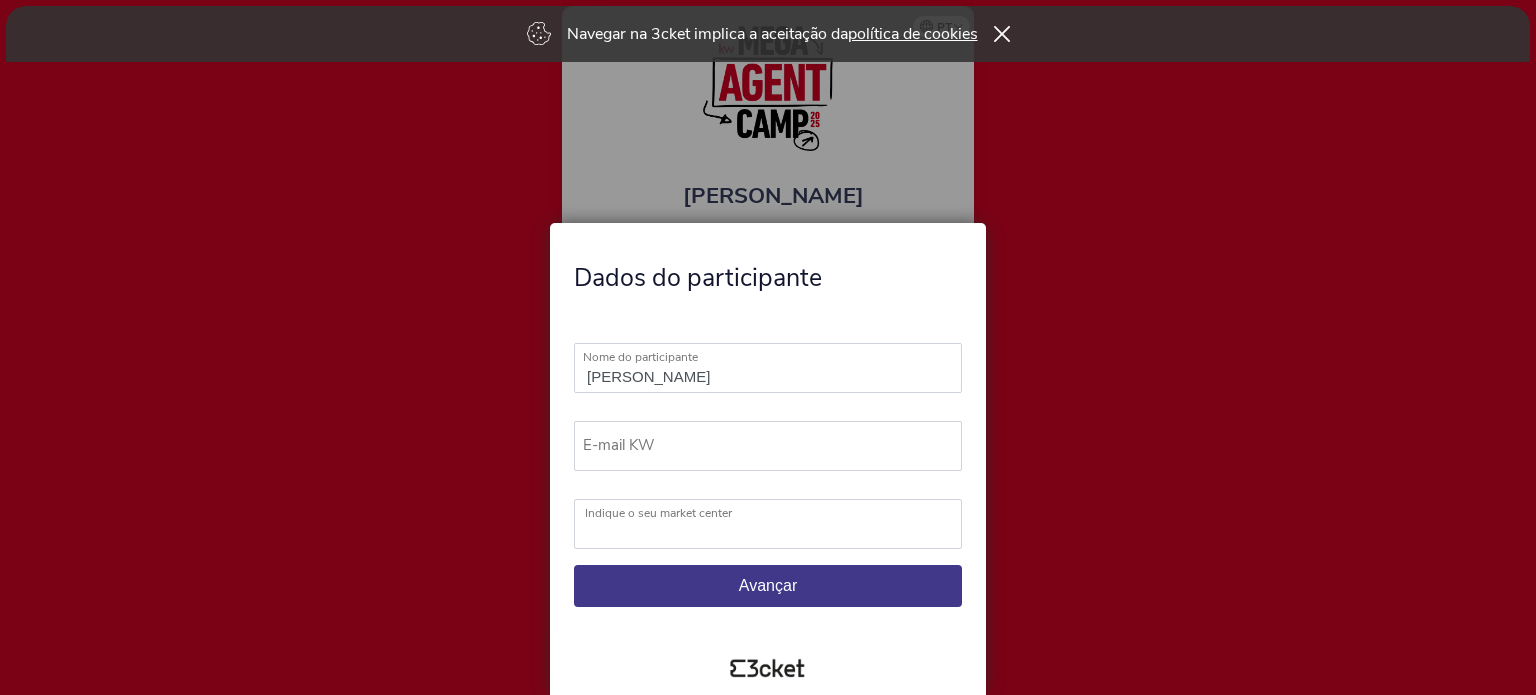 click on "E-mail KW" at bounding box center [777, 445] 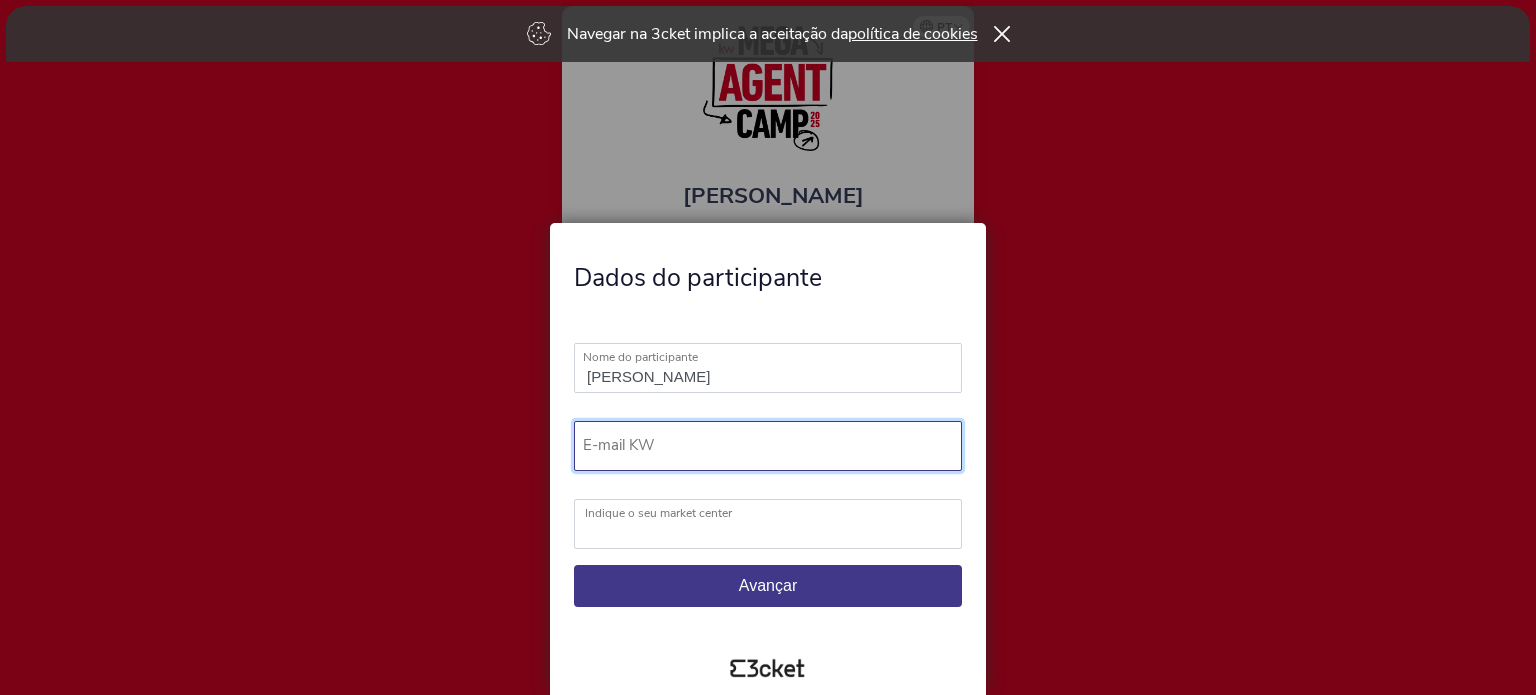 click on "E-mail KW" at bounding box center (768, 446) 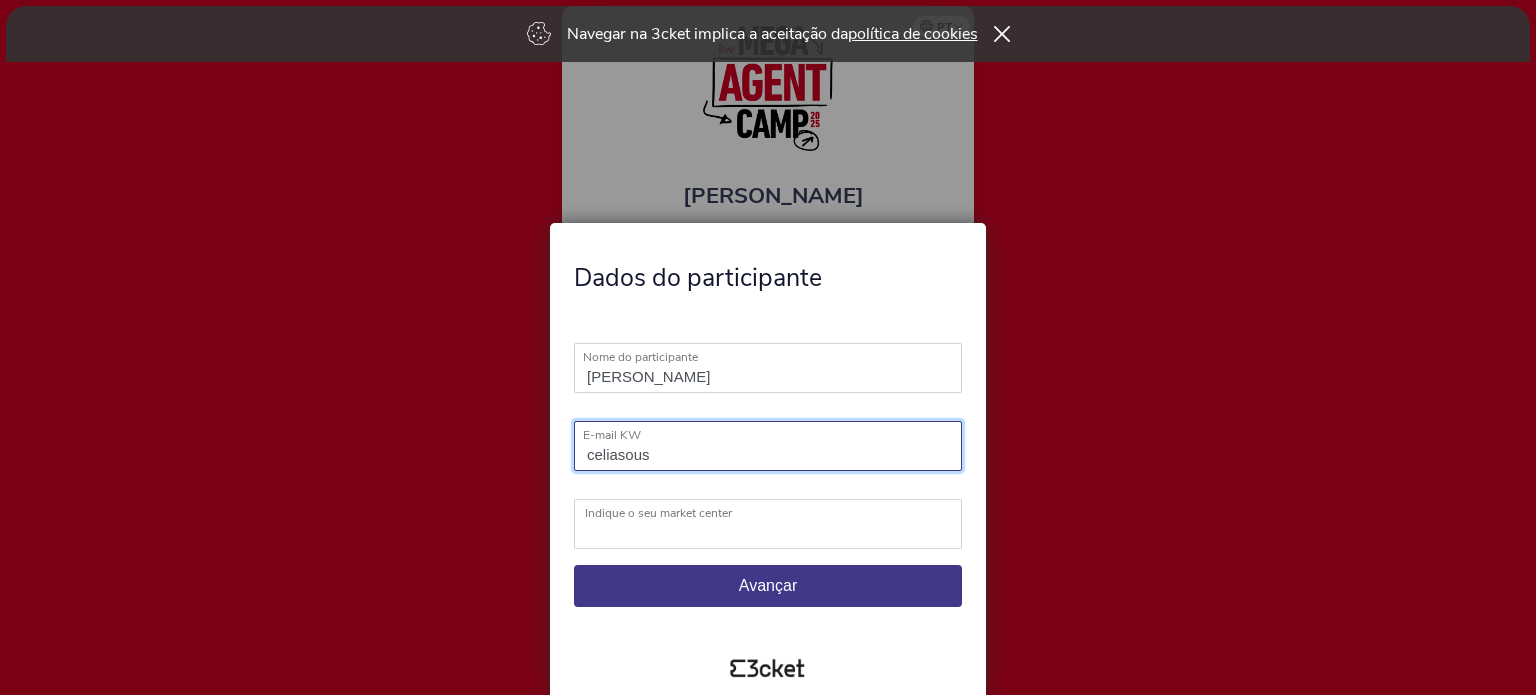type on "celiasousa@kwportugal.pt" 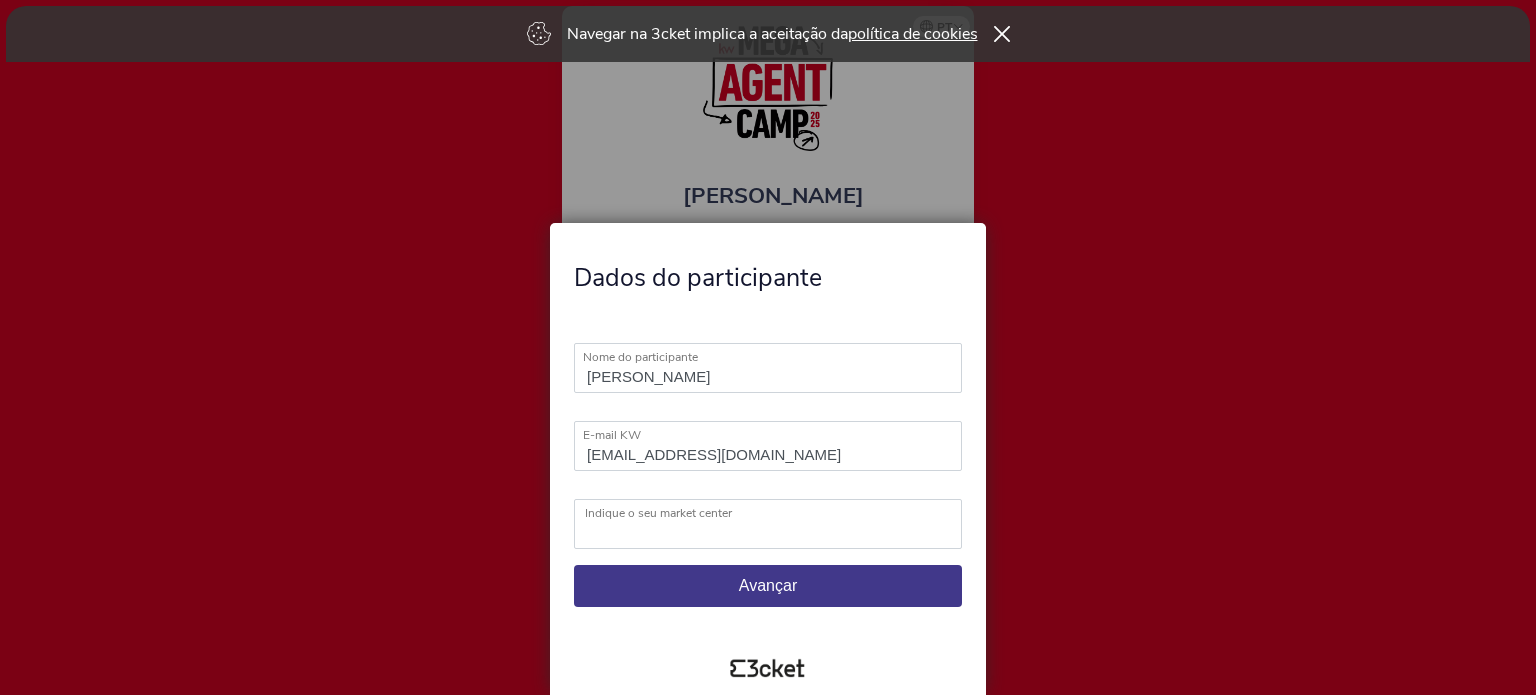 click on "Indique o seu market center" at bounding box center [779, 513] 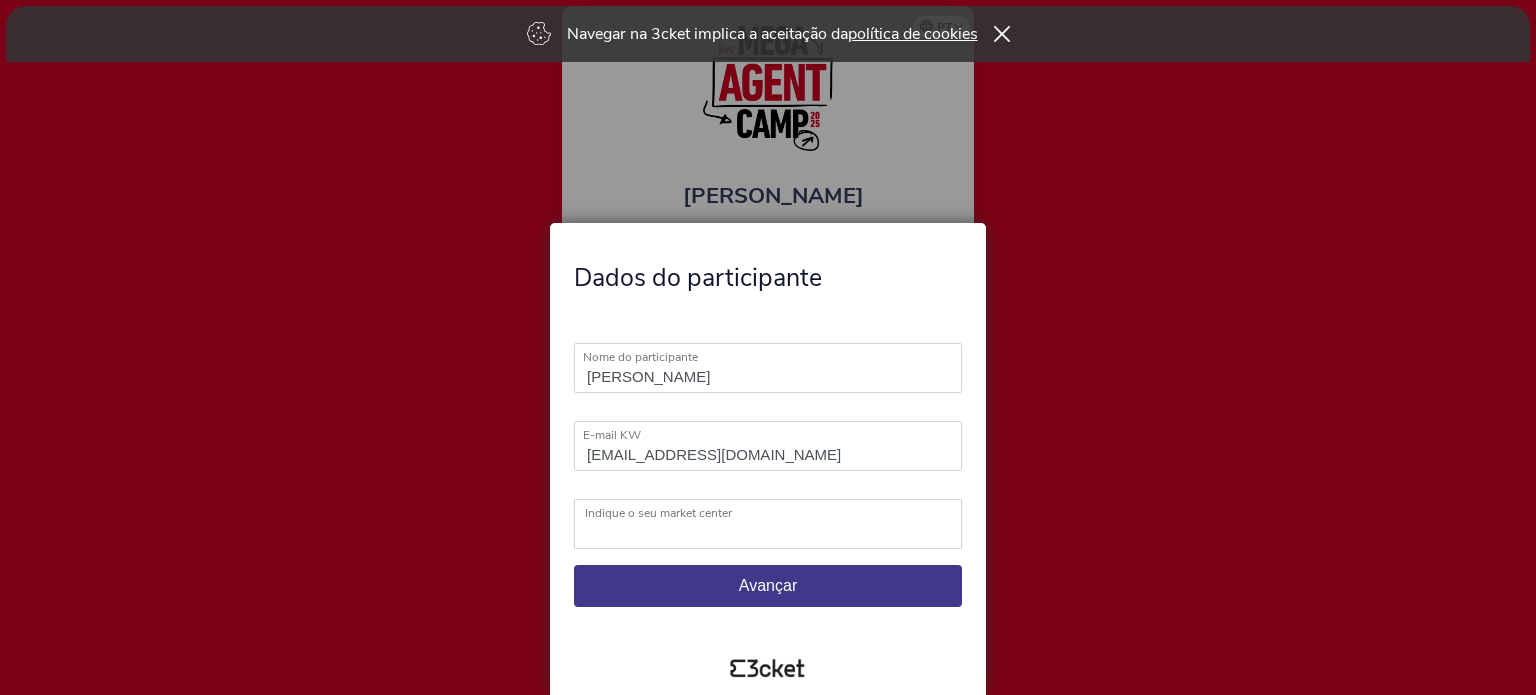 click on "KW Ábaco
KW Alfa
KW Alfa Madeira
KW Alfa Lisboa
KW Alfa Porto
KW Alma
KW Area
KW Area Aveiro
KW Area Feira
KW Coastline
KW Exclusive
KW Feel Azores
KW Flash Algarve Barlavento
KW Flash Algarve Sotavento
KW Focus Almada
KW Happy
KW Lead Restelo
KW Lead Santos
KW One
KW Pro Mafra
KW Pro Sintra
KW Select
KW Select Cascais
KW Sol Oeiras
KW Sol Sintra
KW Somos
KW Union Coimbra
KW Valley Oeiras
KW District" at bounding box center [768, 524] 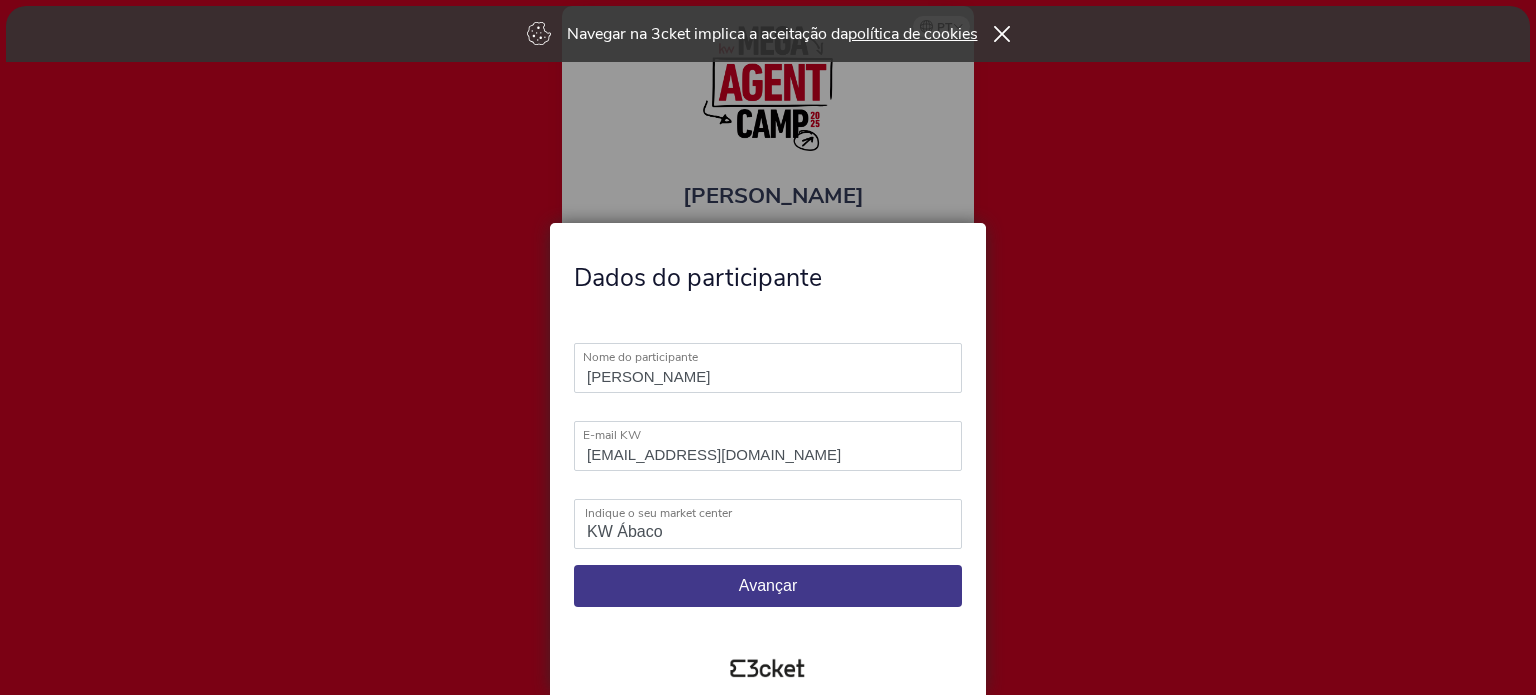 click on "Indique o seu market center" at bounding box center [779, 513] 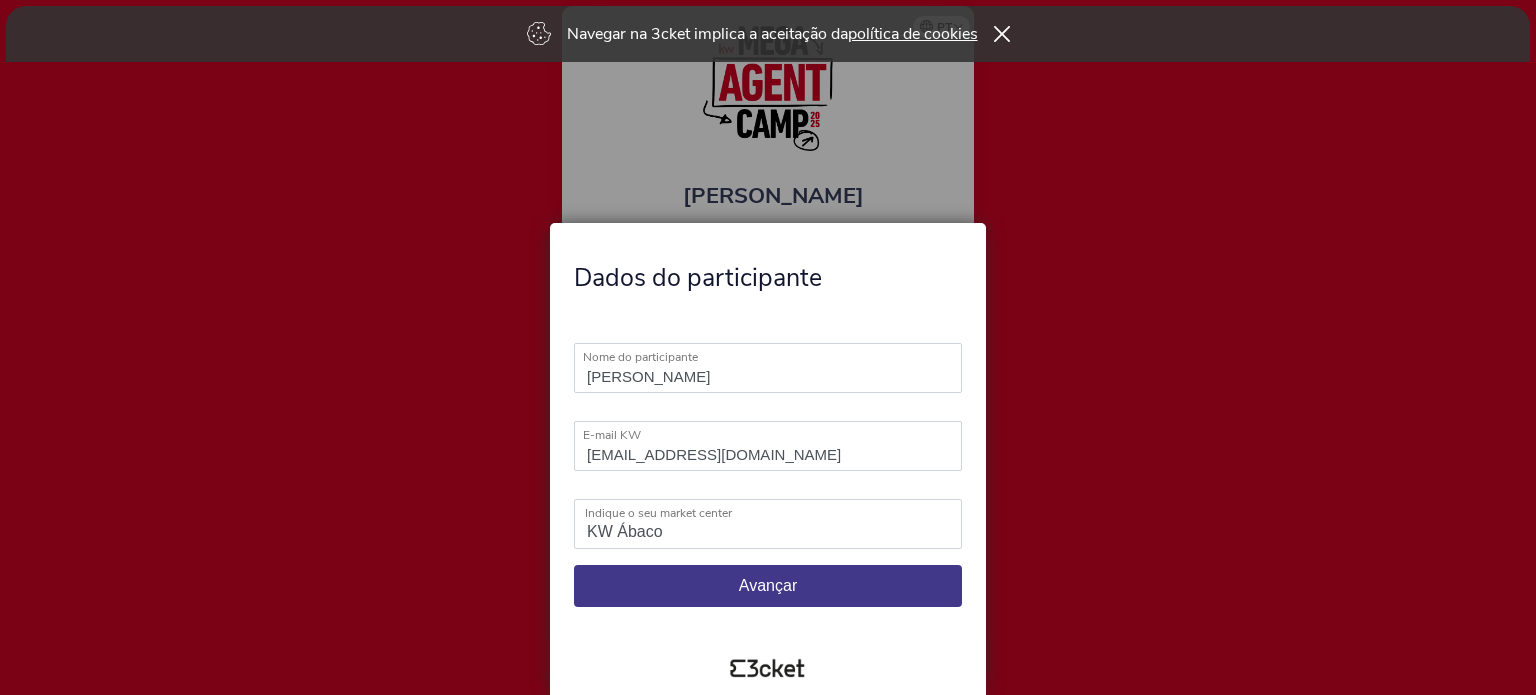 select on "KW Alfa Porto" 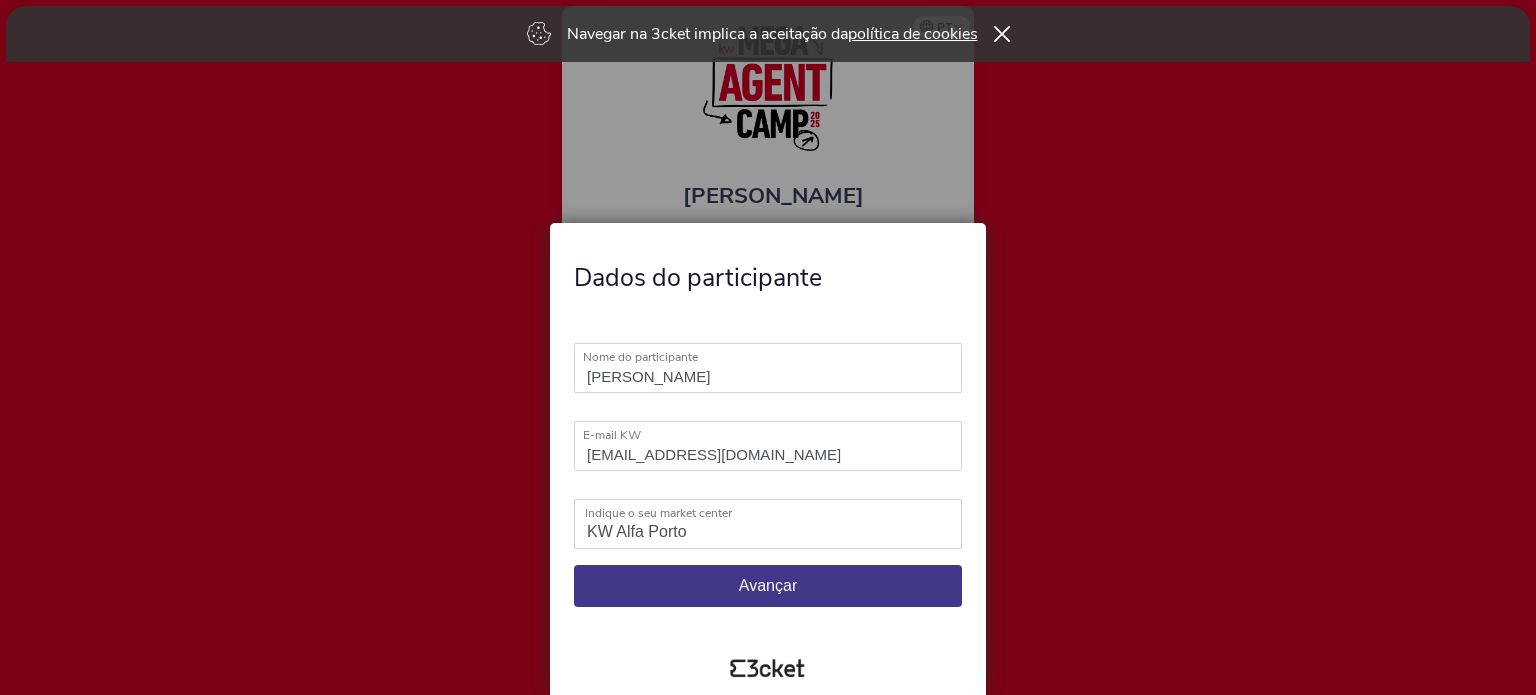 click on "KW Ábaco
KW Alfa
KW Alfa Madeira
KW Alfa Lisboa
KW Alfa Porto
KW Alma
KW Area
KW Area Aveiro
KW Area Feira
KW Coastline
KW Exclusive
KW Feel Azores
KW Flash Algarve Barlavento
KW Flash Algarve Sotavento
KW Focus Almada
KW Happy
KW Lead Restelo
KW Lead Santos
KW One
KW Pro Mafra
KW Pro Sintra
KW Select
KW Select Cascais
KW Sol Oeiras
KW Sol Sintra
KW Somos
KW Union Coimbra
KW Valley Oeiras
KW District" at bounding box center [768, 524] 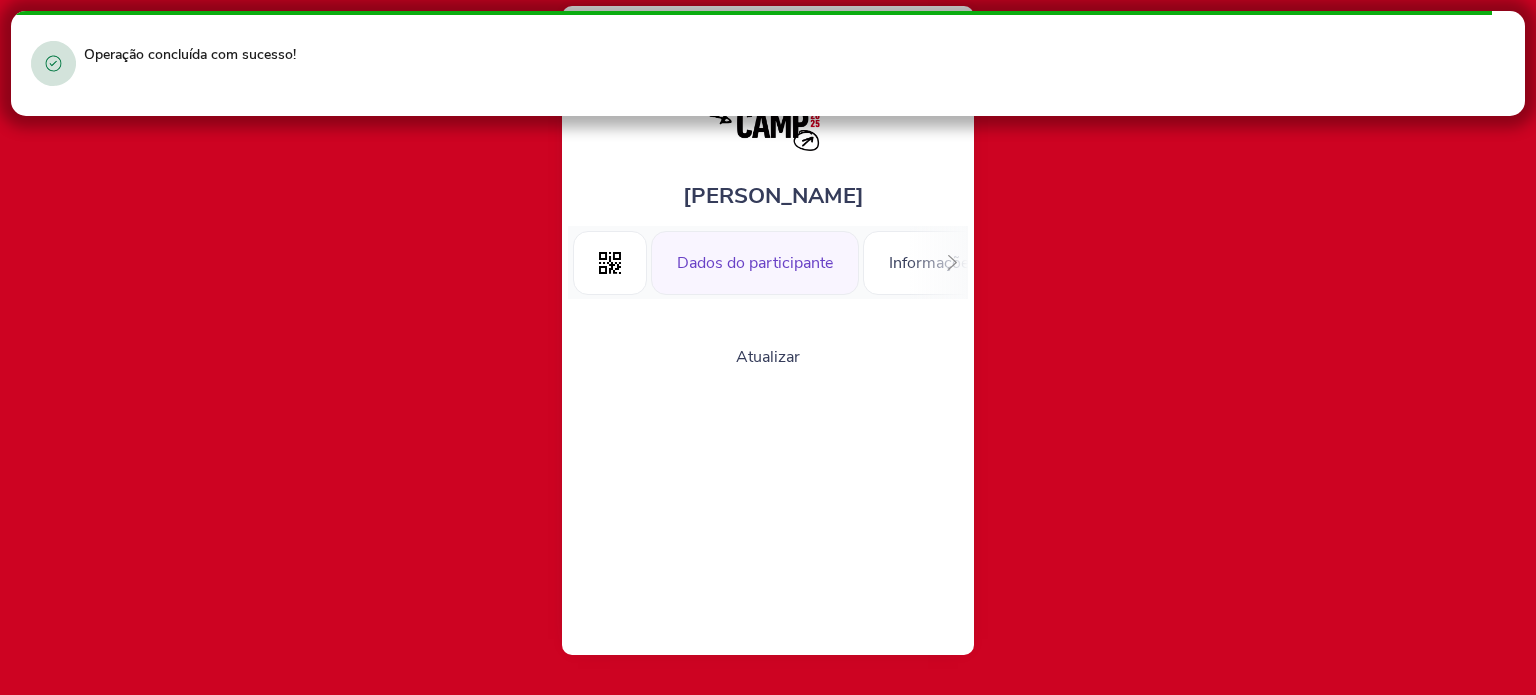 scroll, scrollTop: 0, scrollLeft: 0, axis: both 